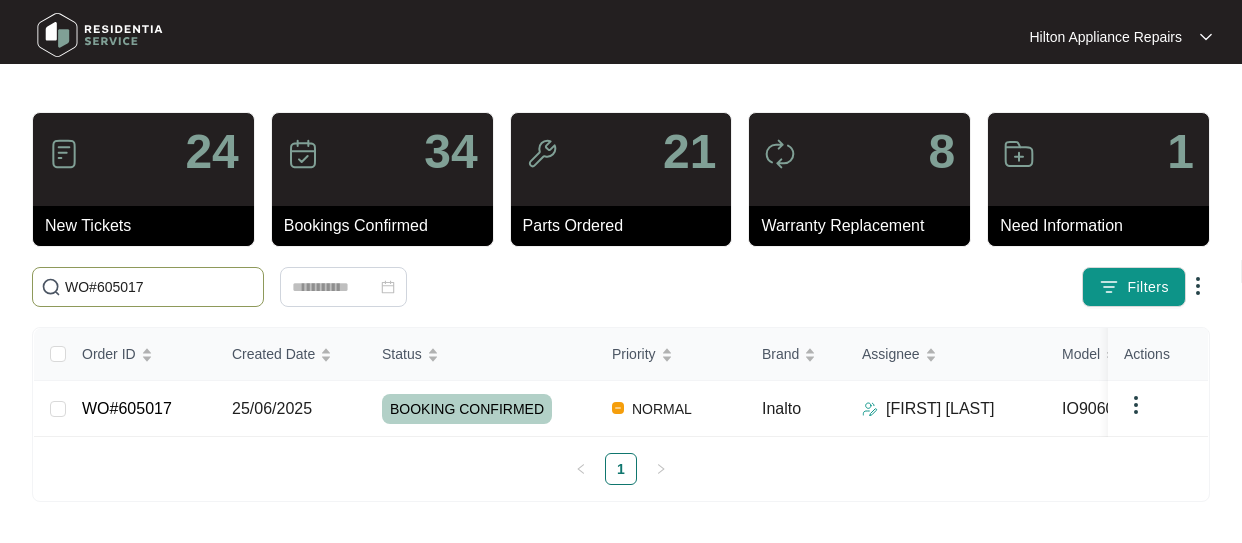 scroll, scrollTop: 0, scrollLeft: 0, axis: both 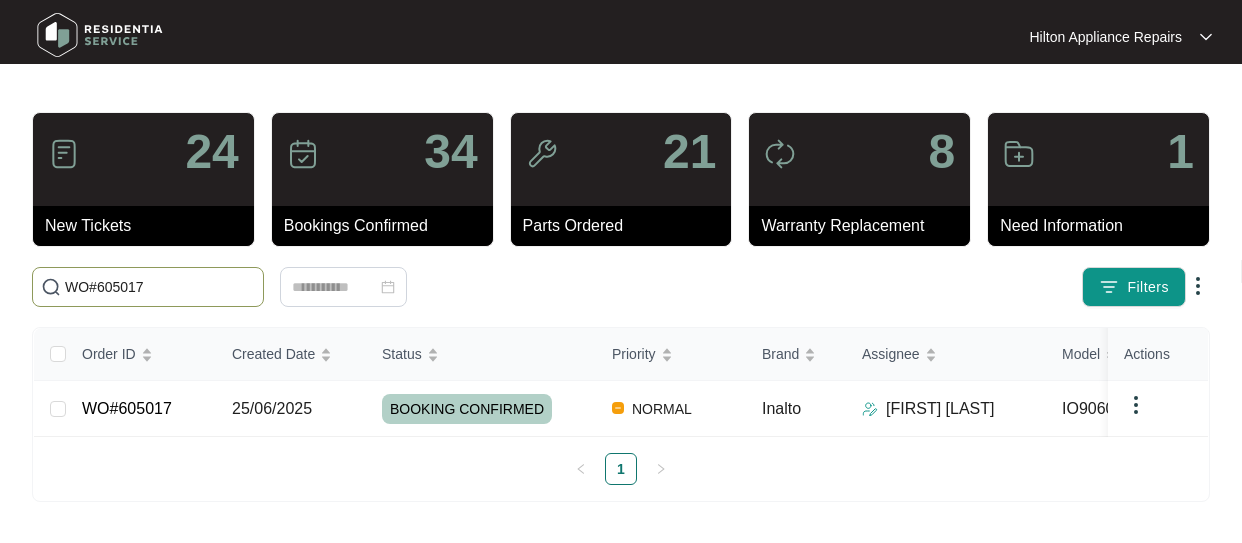 drag, startPoint x: 158, startPoint y: 287, endPoint x: 0, endPoint y: 287, distance: 158 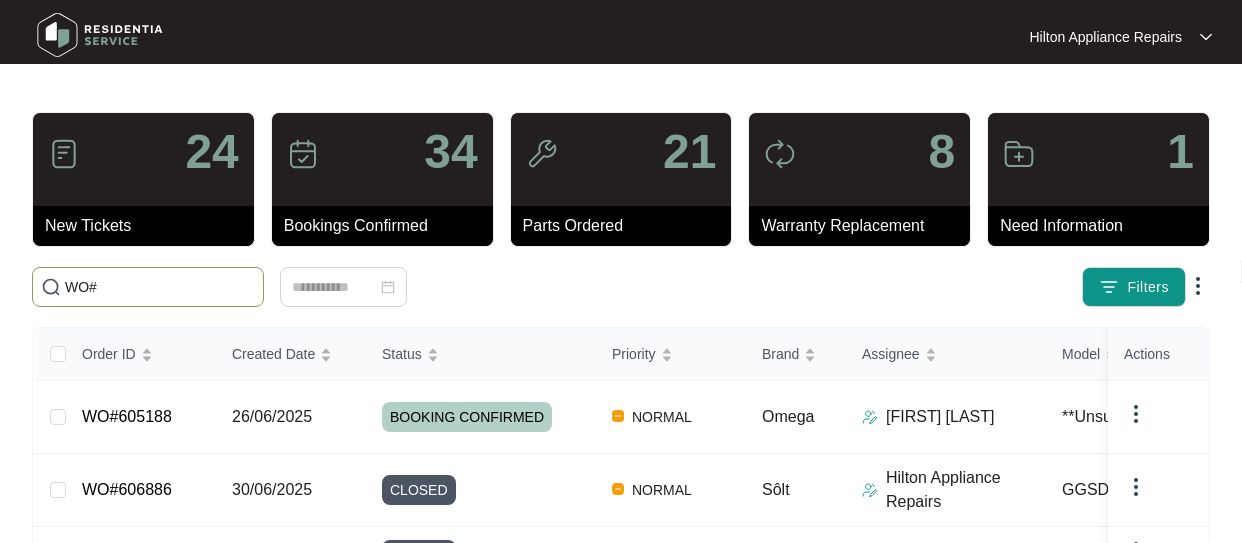 paste on "610957" 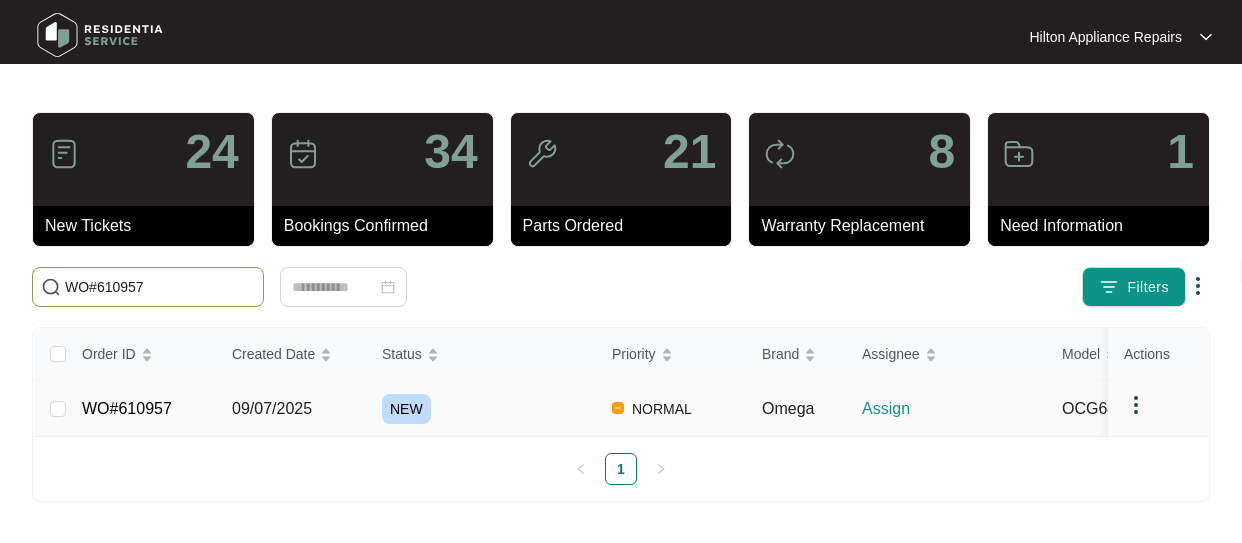 type on "WO#610957" 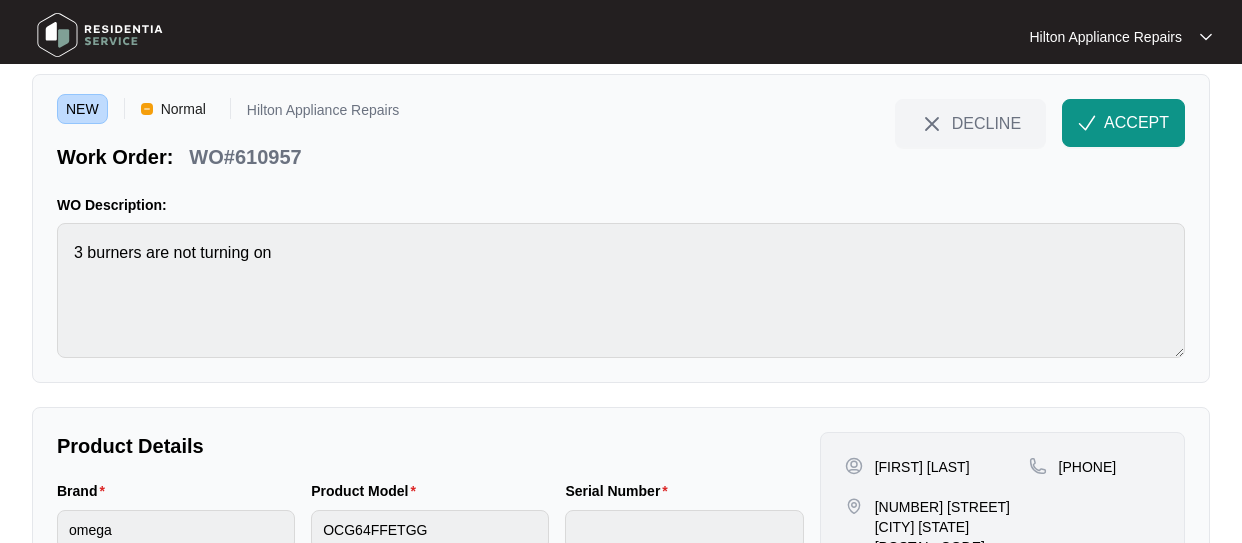 scroll, scrollTop: 0, scrollLeft: 0, axis: both 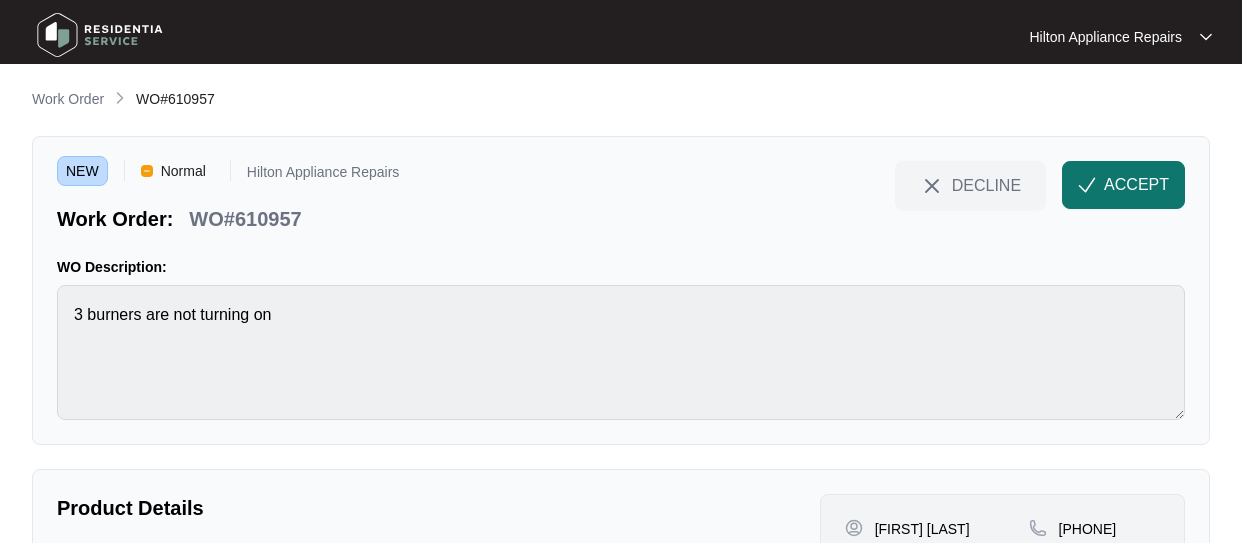 click on "ACCEPT" at bounding box center [1136, 185] 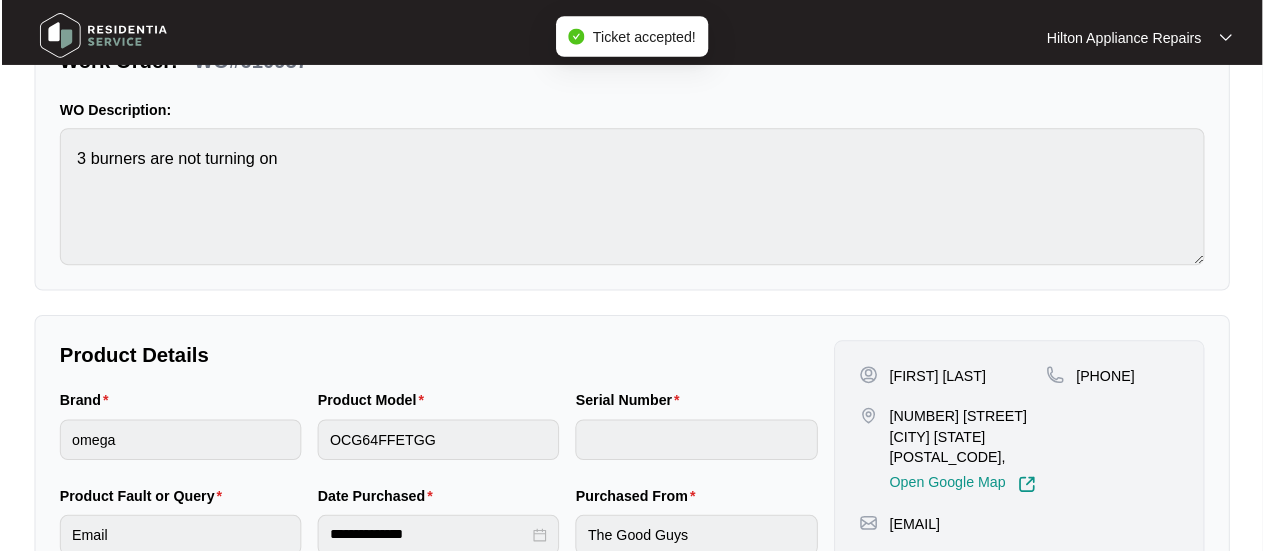 scroll, scrollTop: 300, scrollLeft: 0, axis: vertical 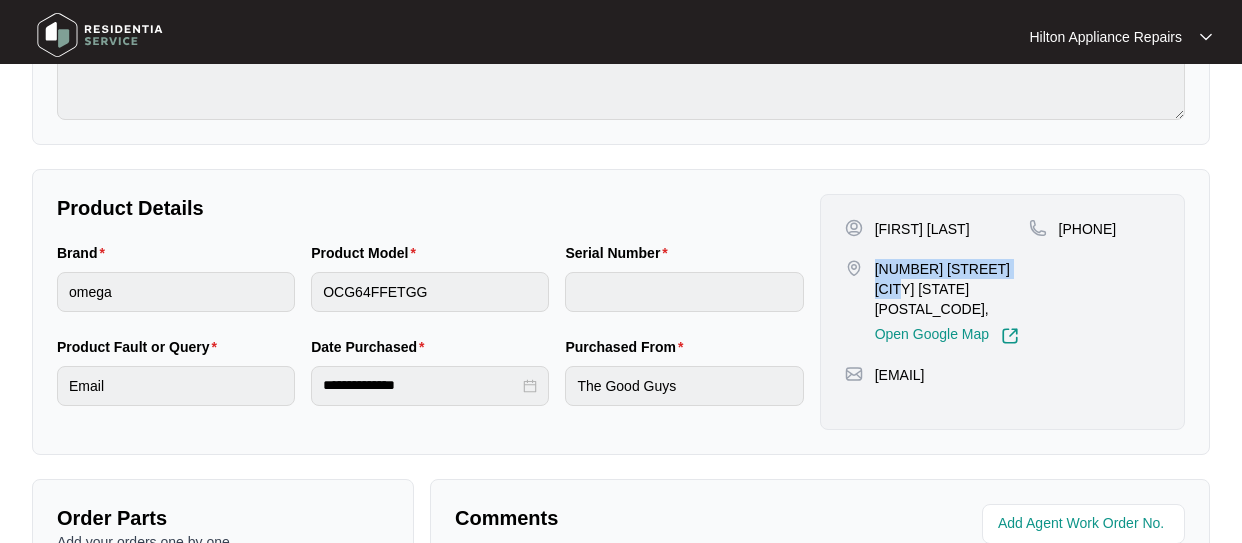 drag, startPoint x: 1018, startPoint y: 267, endPoint x: 875, endPoint y: 269, distance: 143.01399 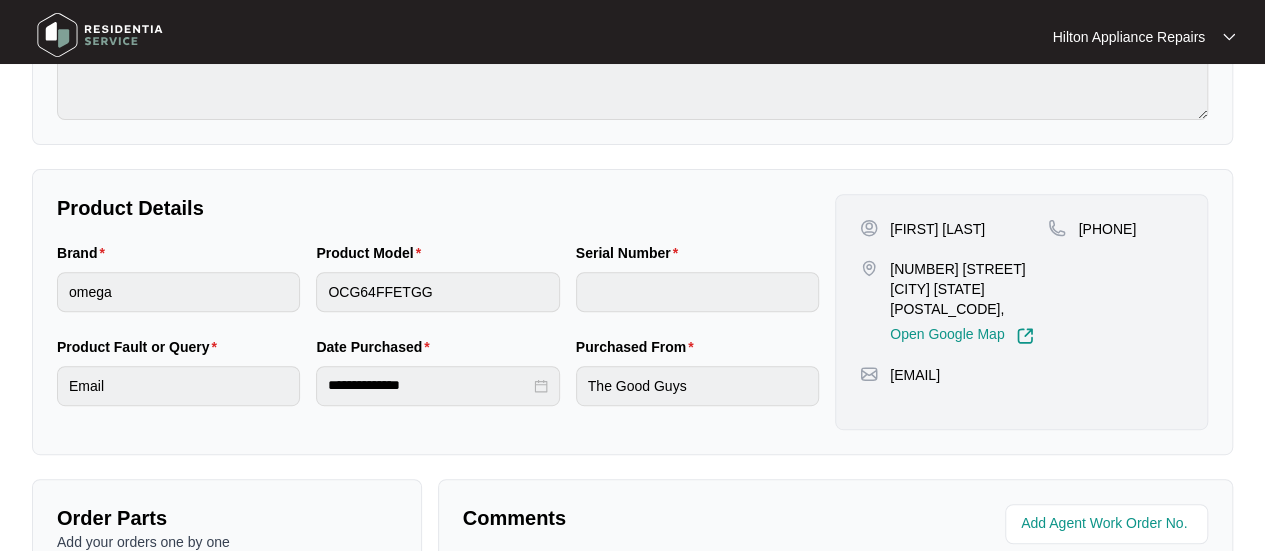 drag, startPoint x: 1154, startPoint y: 313, endPoint x: 1059, endPoint y: 278, distance: 101.24229 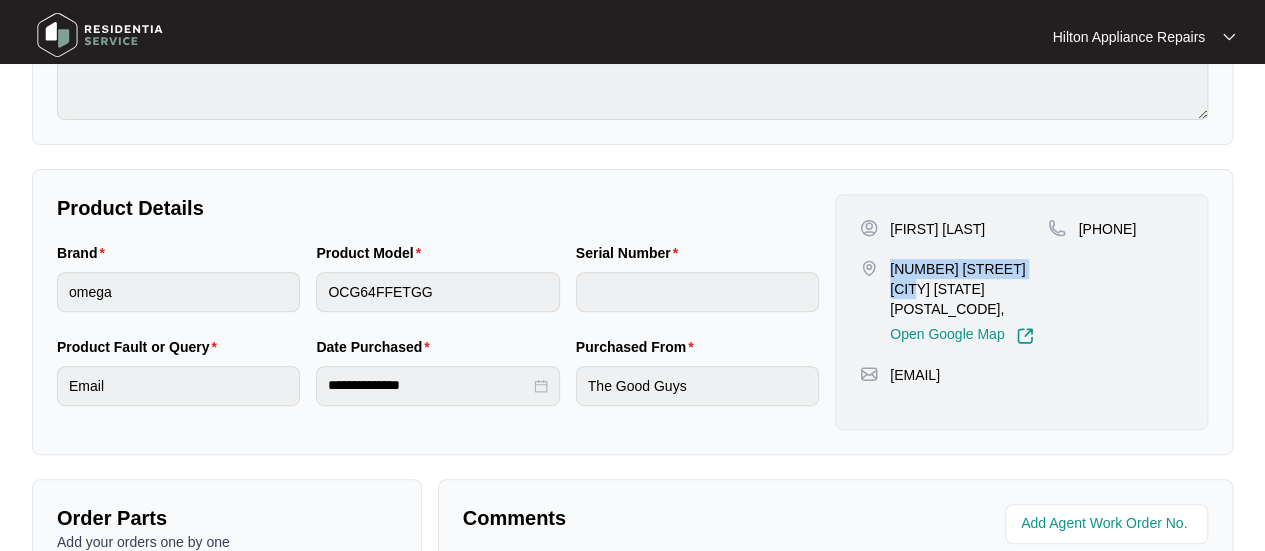 drag, startPoint x: 1038, startPoint y: 263, endPoint x: 886, endPoint y: 273, distance: 152.3286 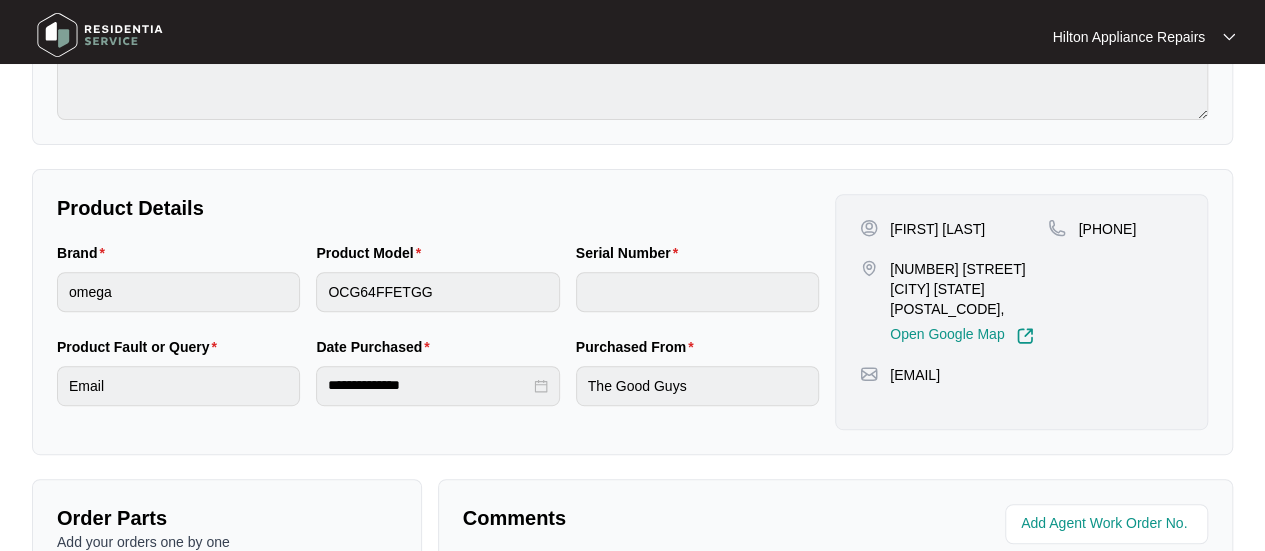 click on "[PHONE]" at bounding box center (1107, 229) 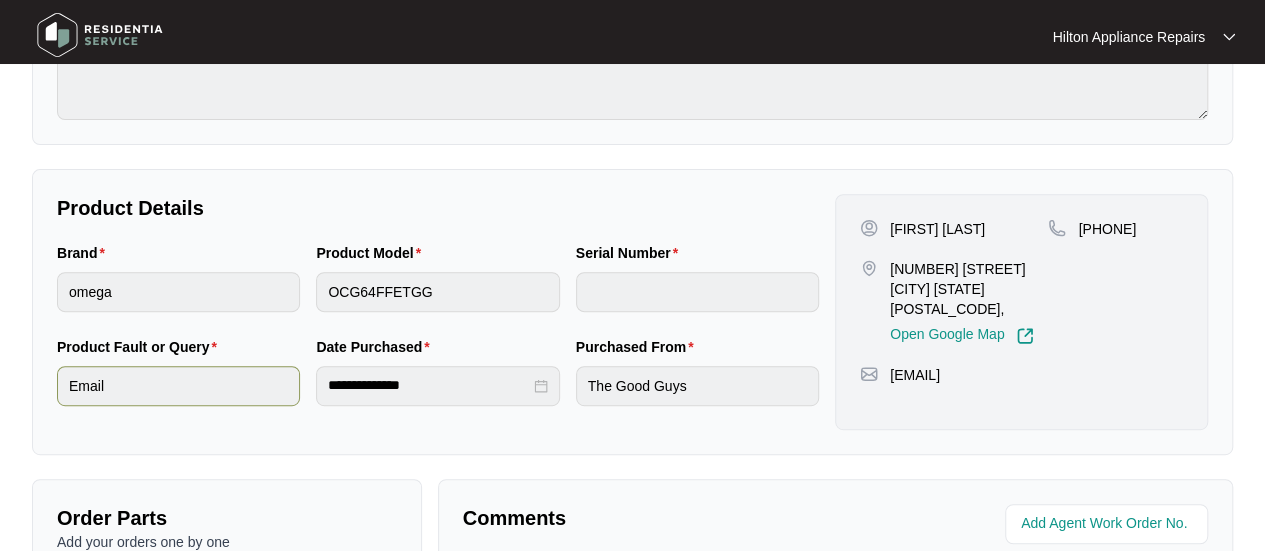 copy on "[EMAIL]" 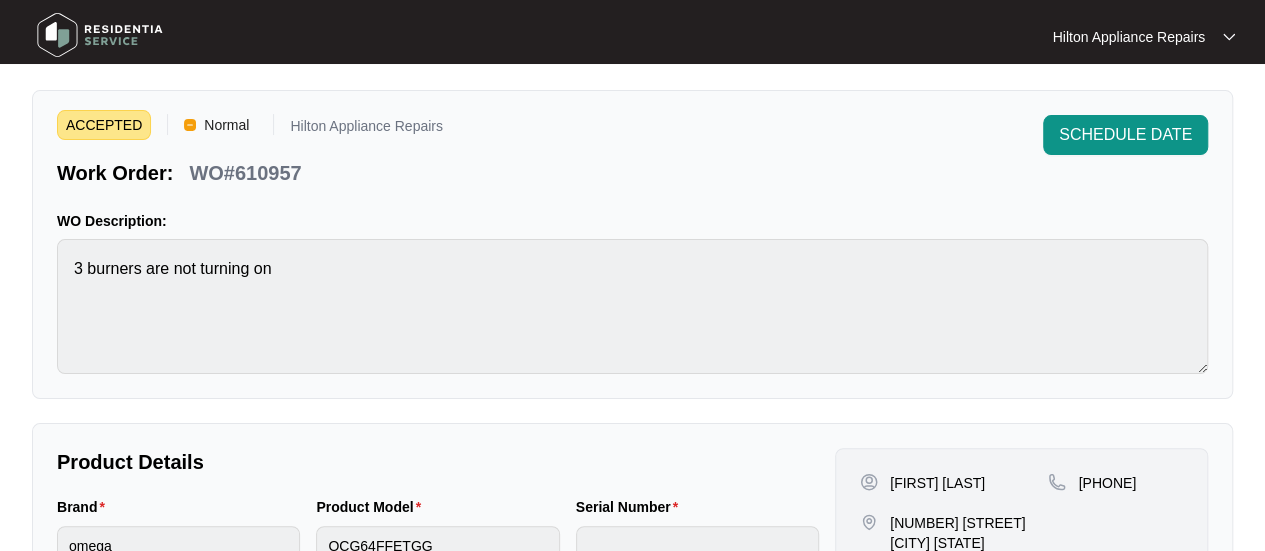 scroll, scrollTop: 0, scrollLeft: 0, axis: both 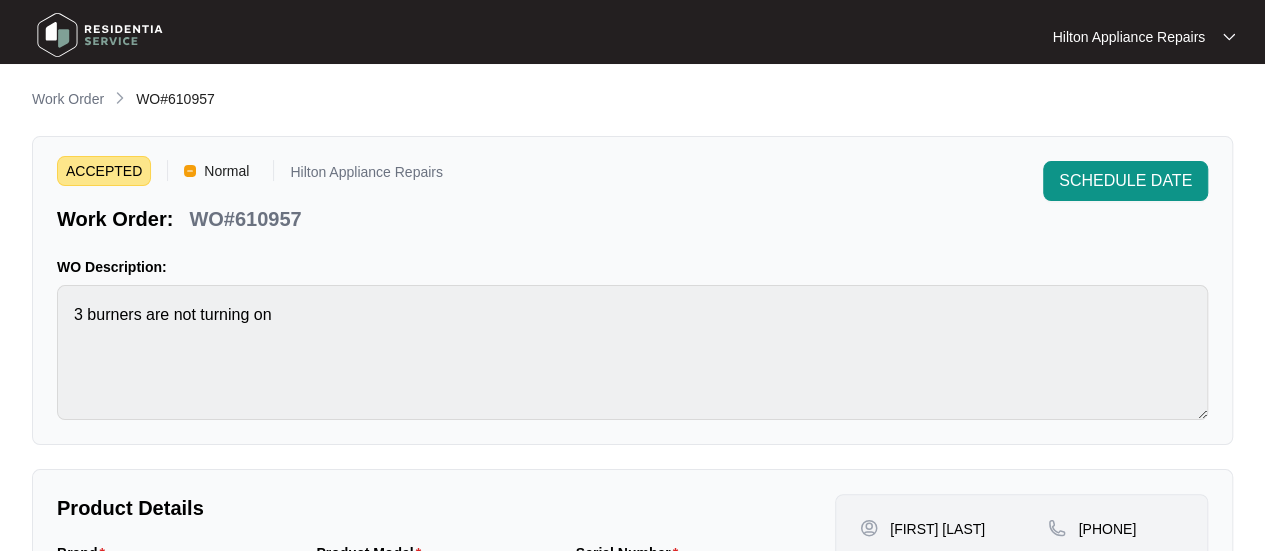 click on "**********" at bounding box center (632, 579) 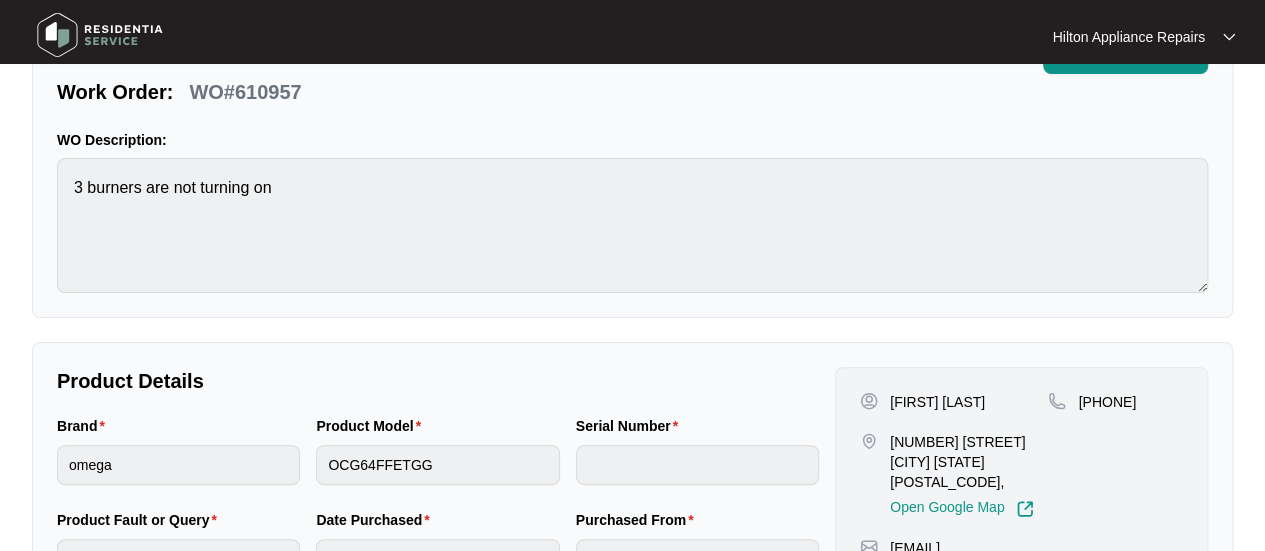 scroll, scrollTop: 200, scrollLeft: 0, axis: vertical 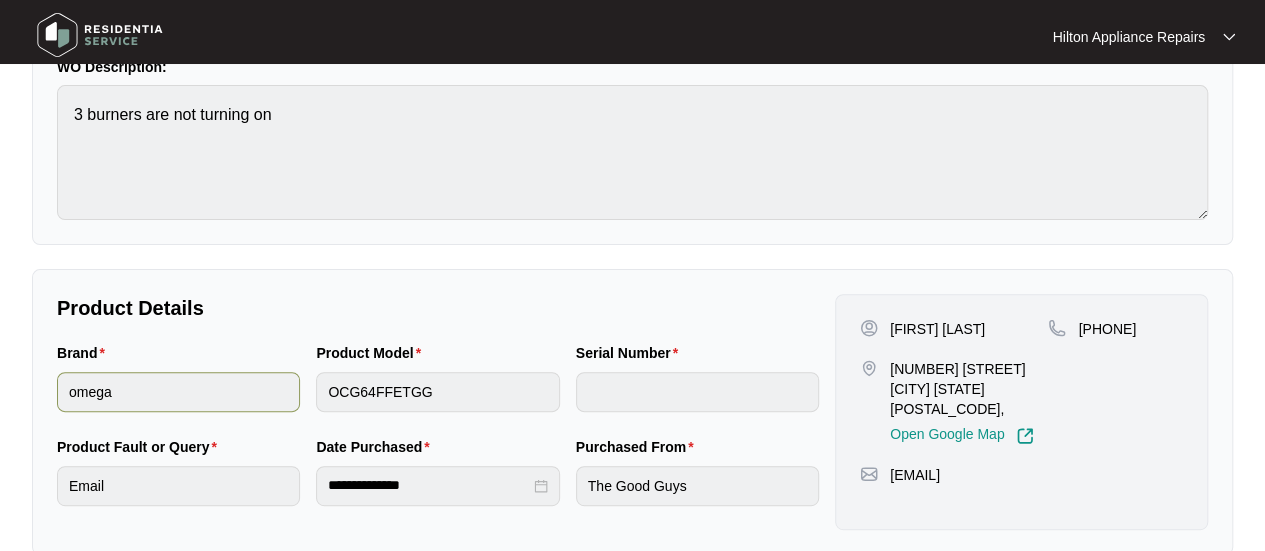 click on "Brand omega Product Model OCG64FFETGG Serial Number" at bounding box center (438, 389) 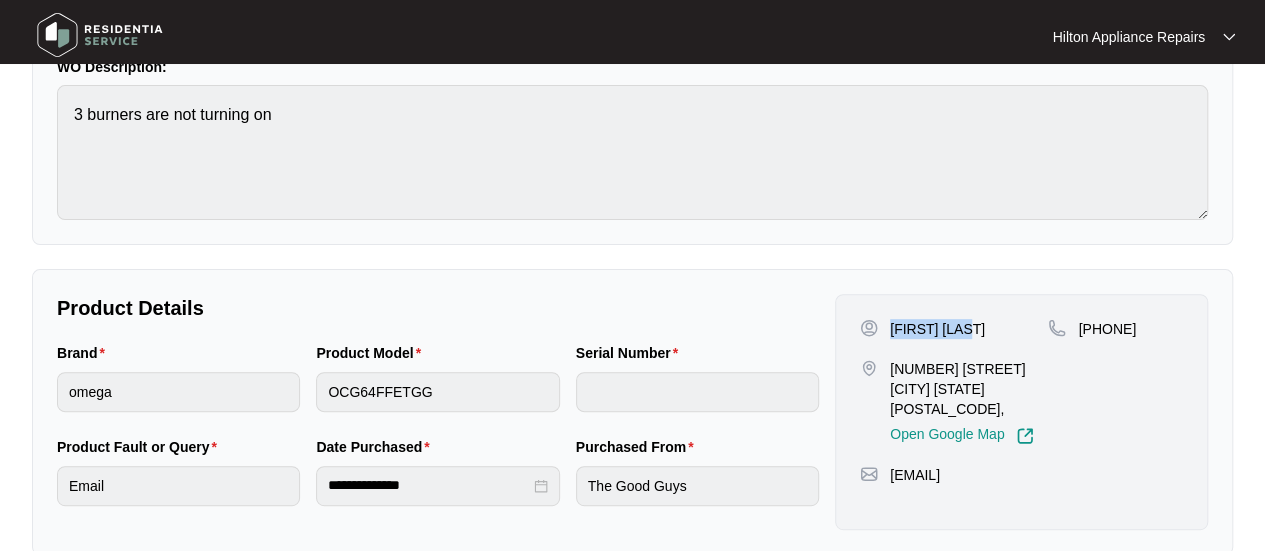drag, startPoint x: 958, startPoint y: 334, endPoint x: 889, endPoint y: 327, distance: 69.354164 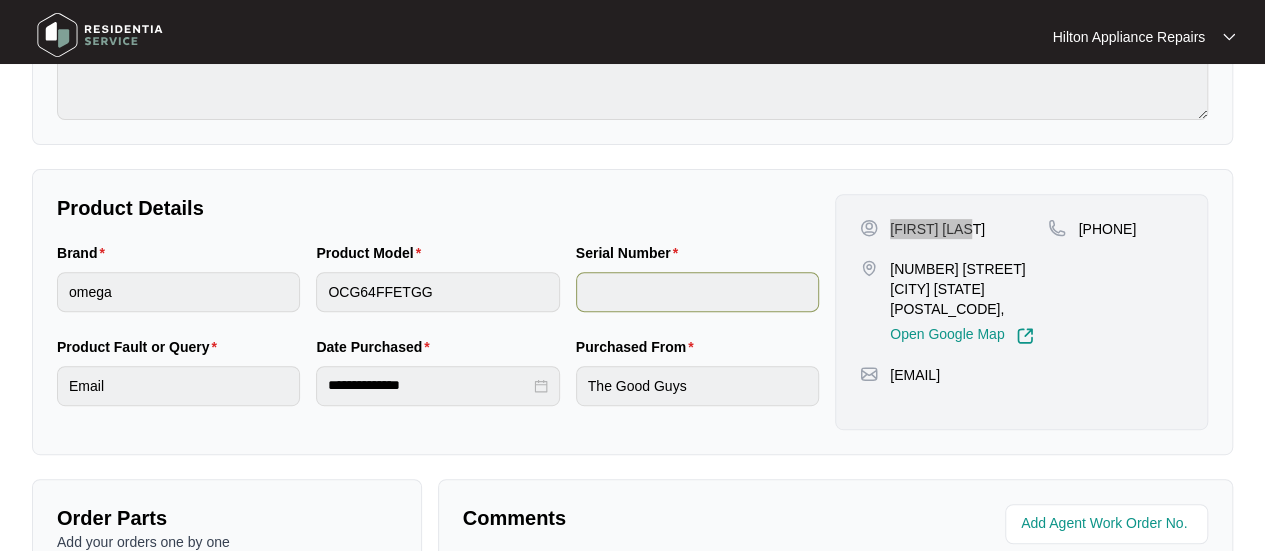 scroll, scrollTop: 0, scrollLeft: 0, axis: both 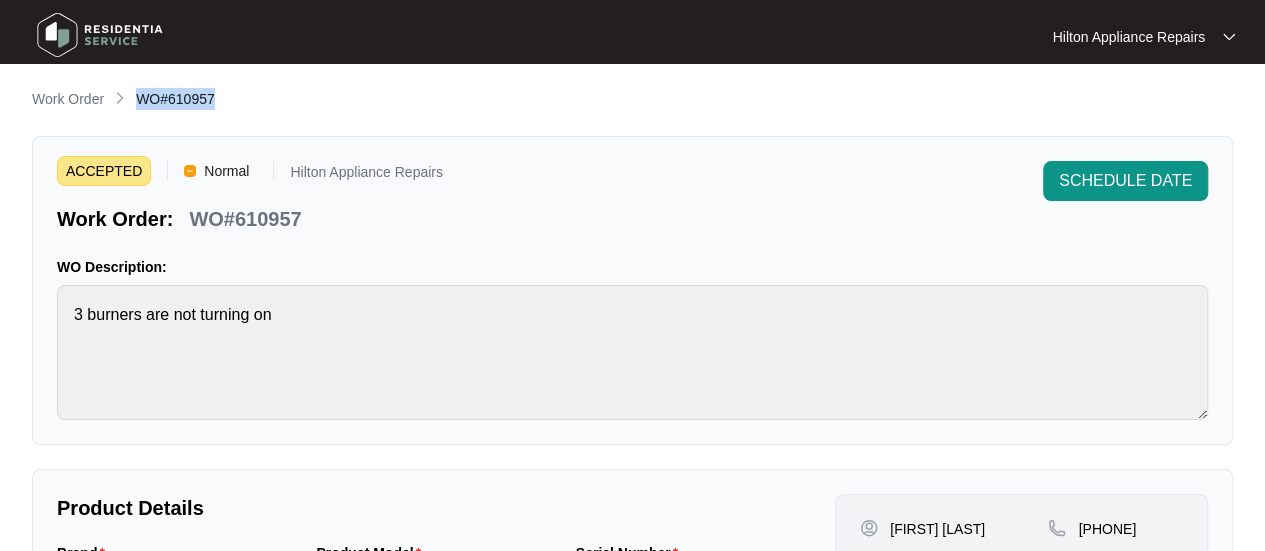 drag, startPoint x: 224, startPoint y: 105, endPoint x: 140, endPoint y: 95, distance: 84.59315 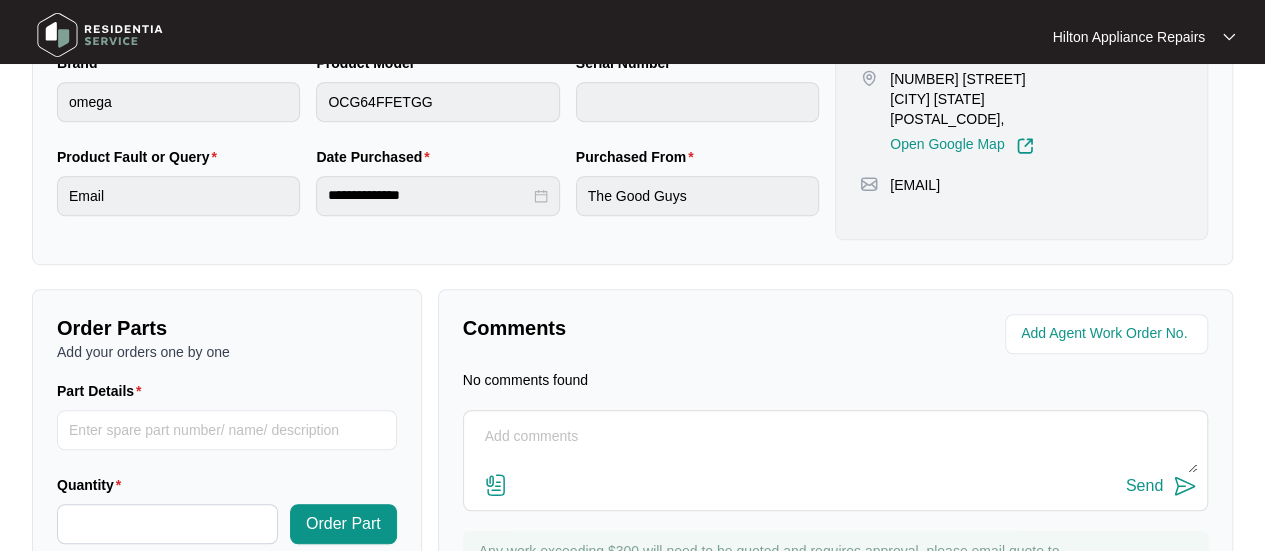 scroll, scrollTop: 600, scrollLeft: 0, axis: vertical 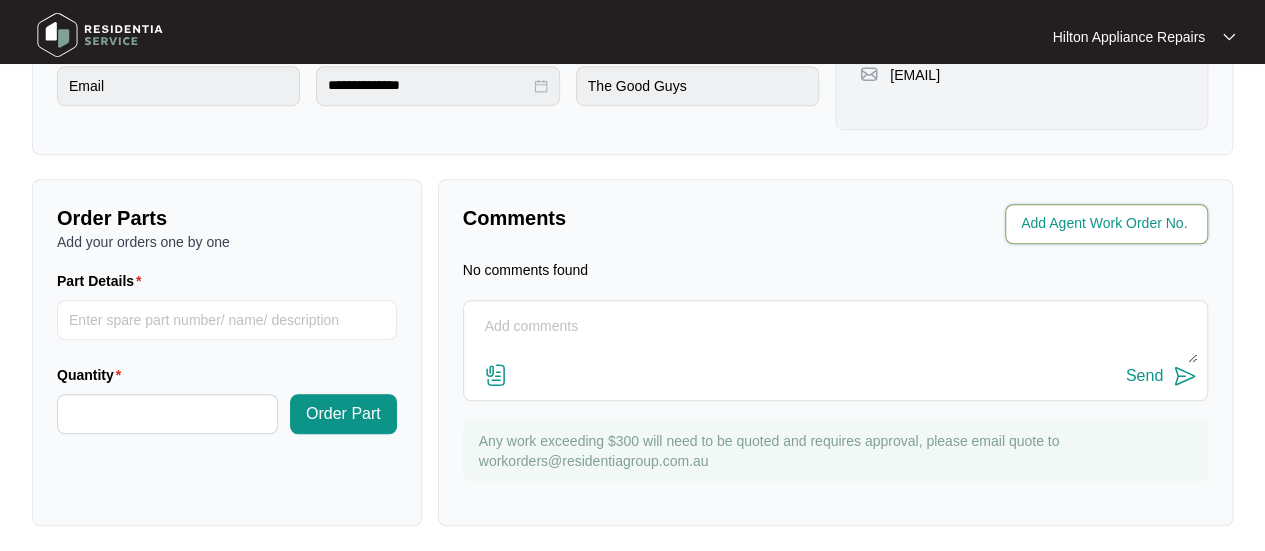 click at bounding box center (1108, 224) 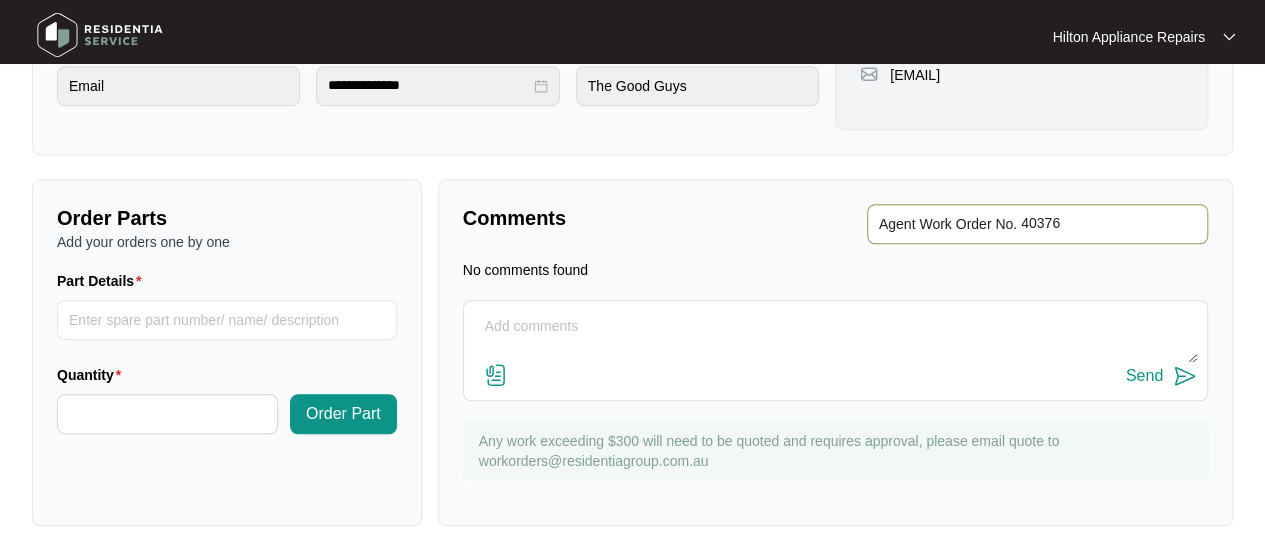 type on "40376" 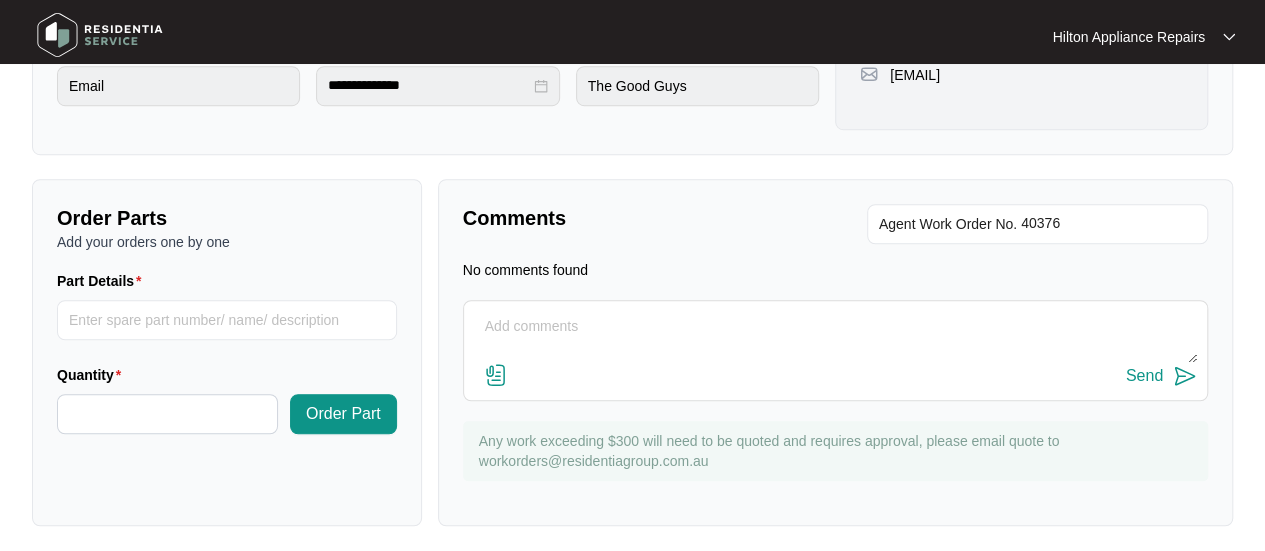 click on "Comments" at bounding box center [642, 218] 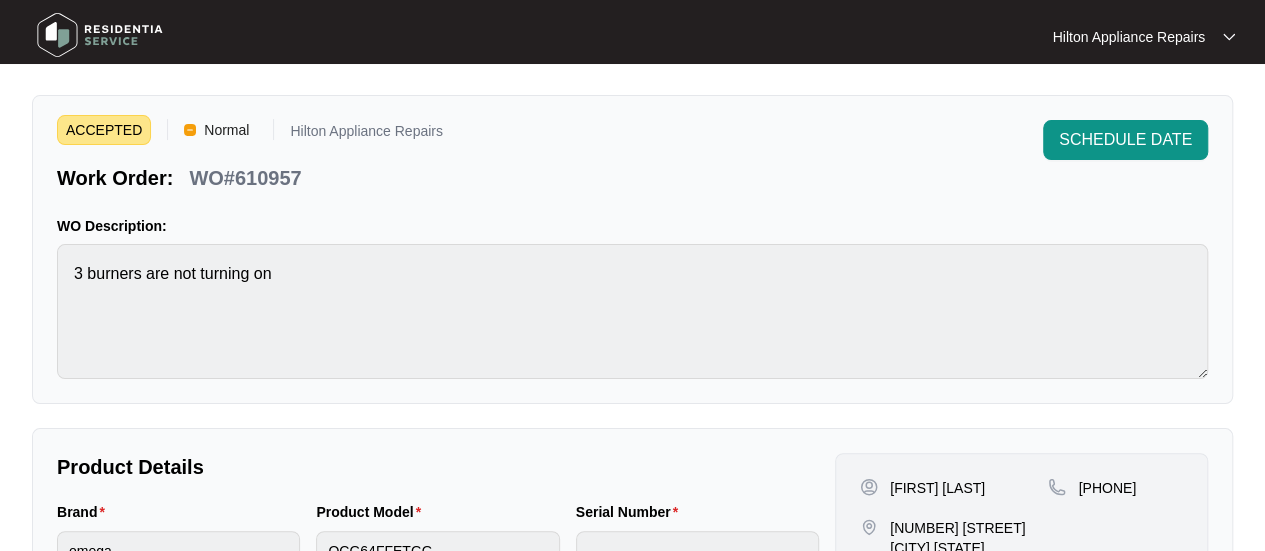 scroll, scrollTop: 0, scrollLeft: 0, axis: both 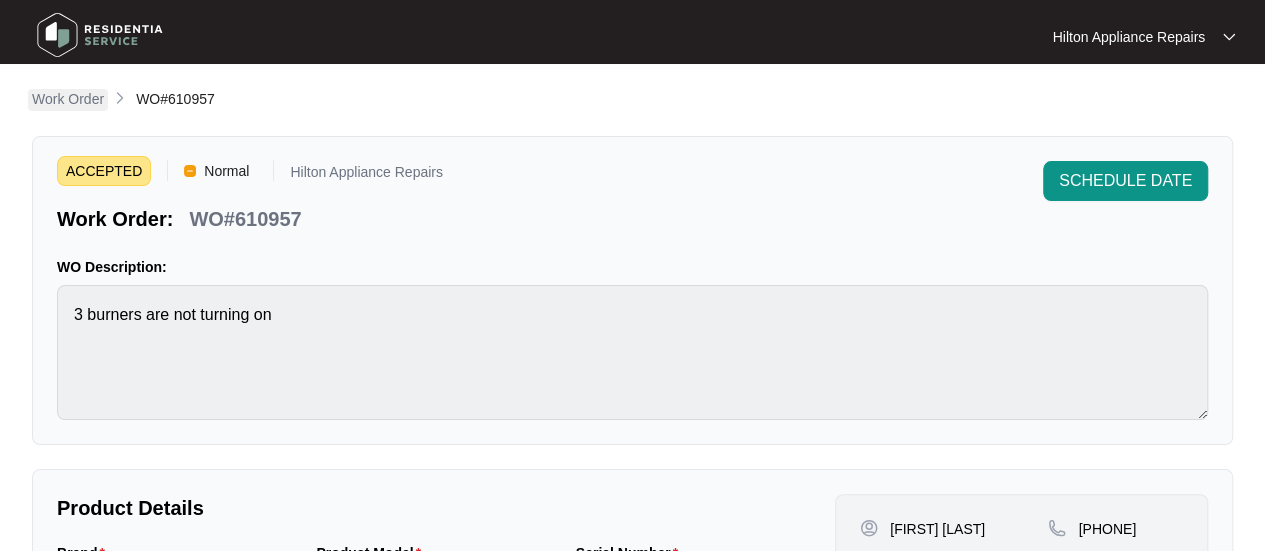 click on "Work Order" at bounding box center [68, 99] 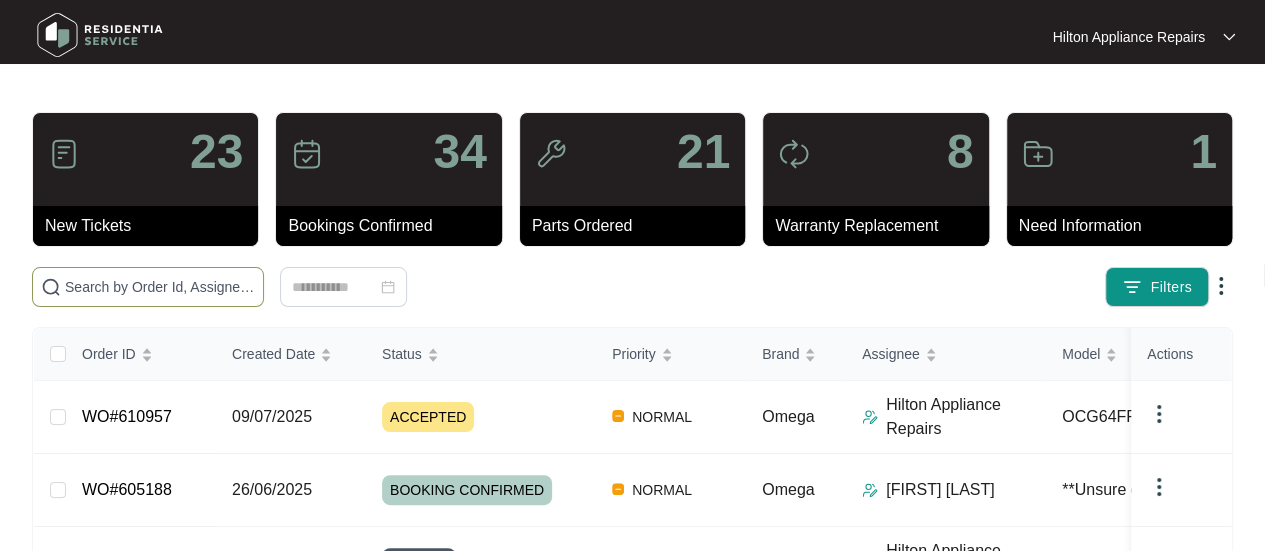 click at bounding box center (160, 287) 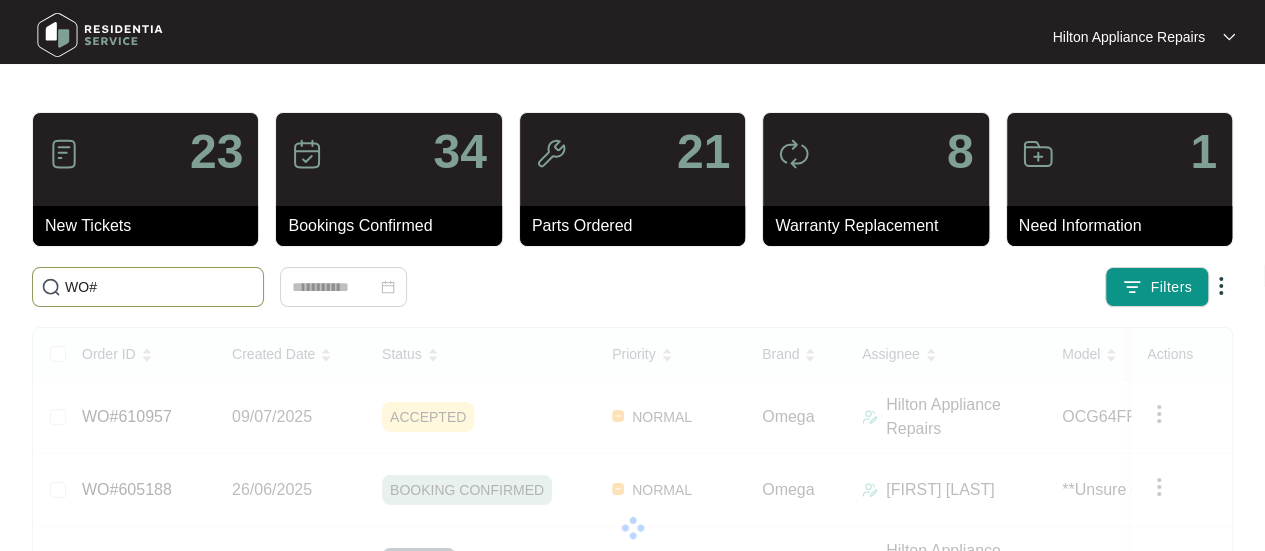 paste on "605188" 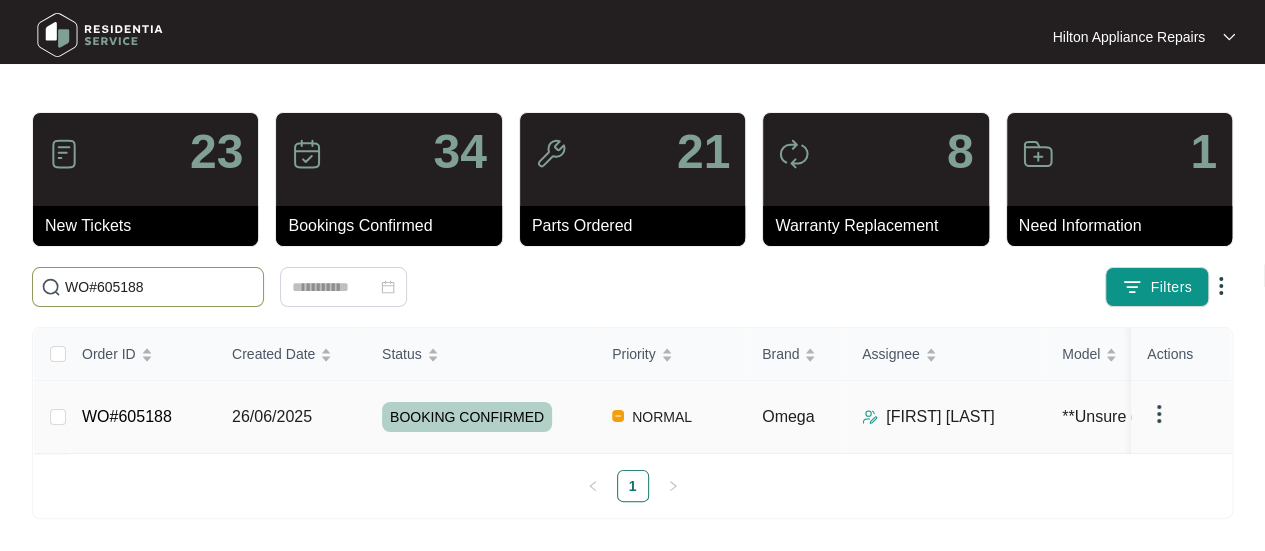 type on "WO#605188" 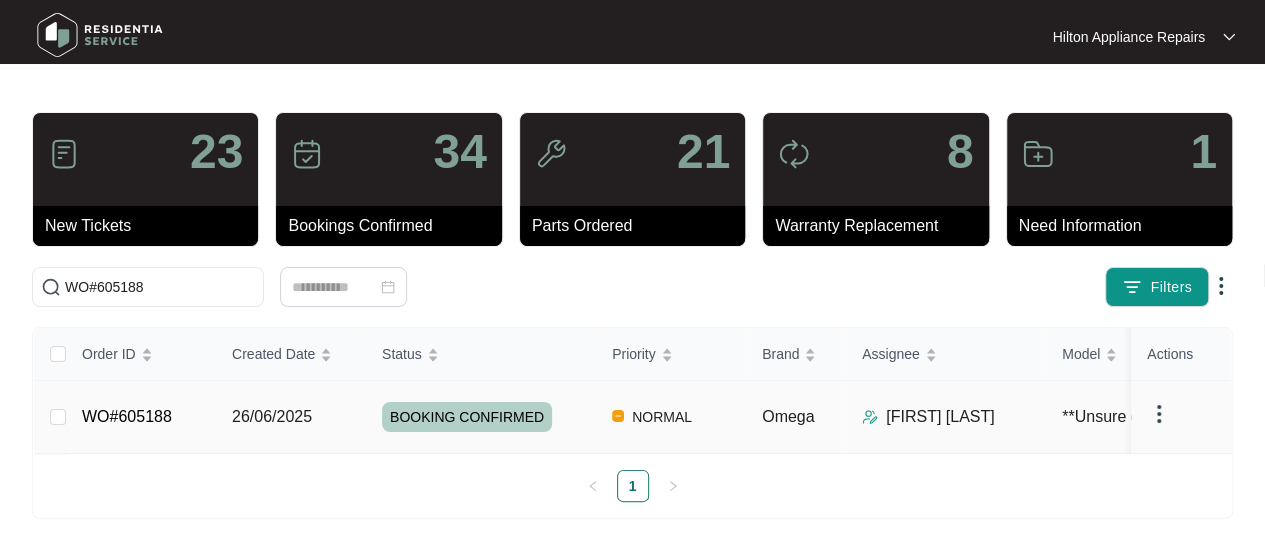 click on "26/06/2025" at bounding box center (58, 417) 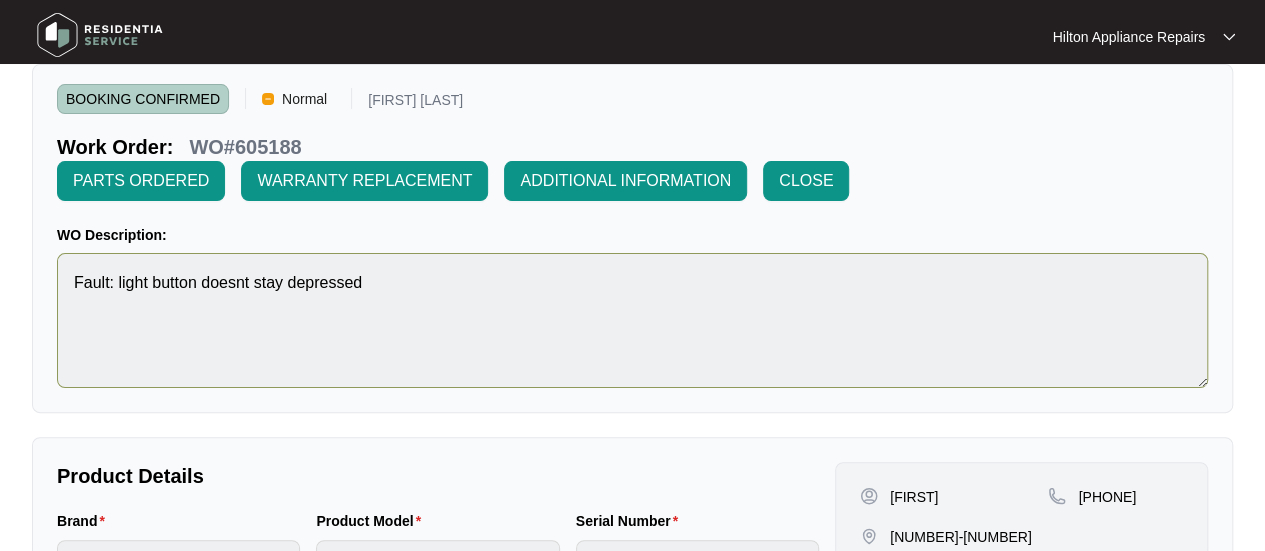 scroll, scrollTop: 0, scrollLeft: 0, axis: both 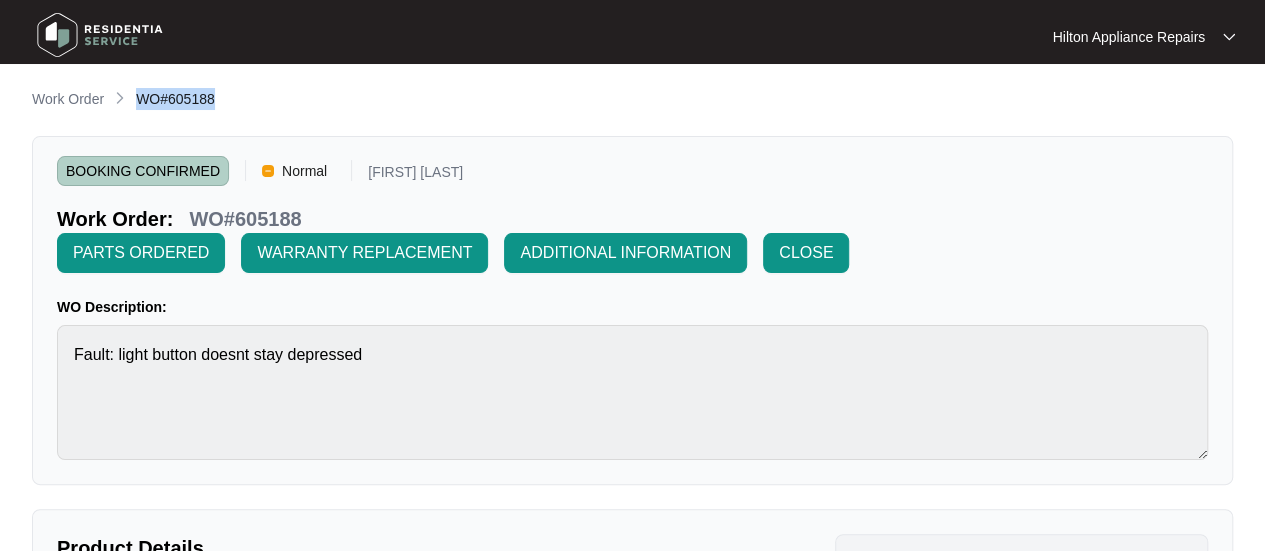drag, startPoint x: 215, startPoint y: 97, endPoint x: 135, endPoint y: 103, distance: 80.224686 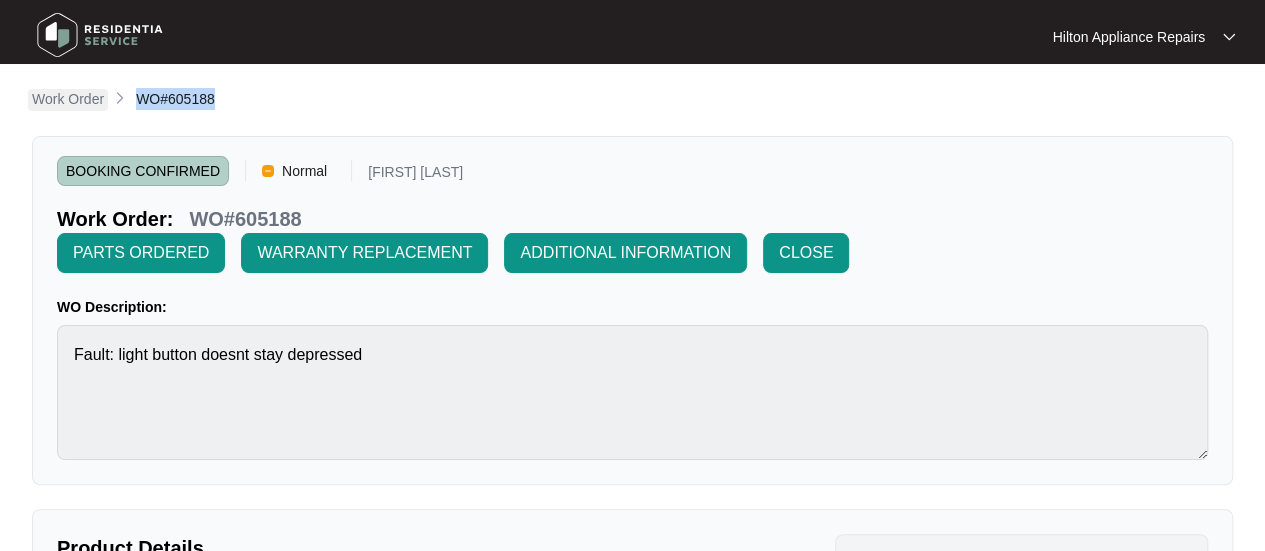 click on "Work Order" at bounding box center (68, 99) 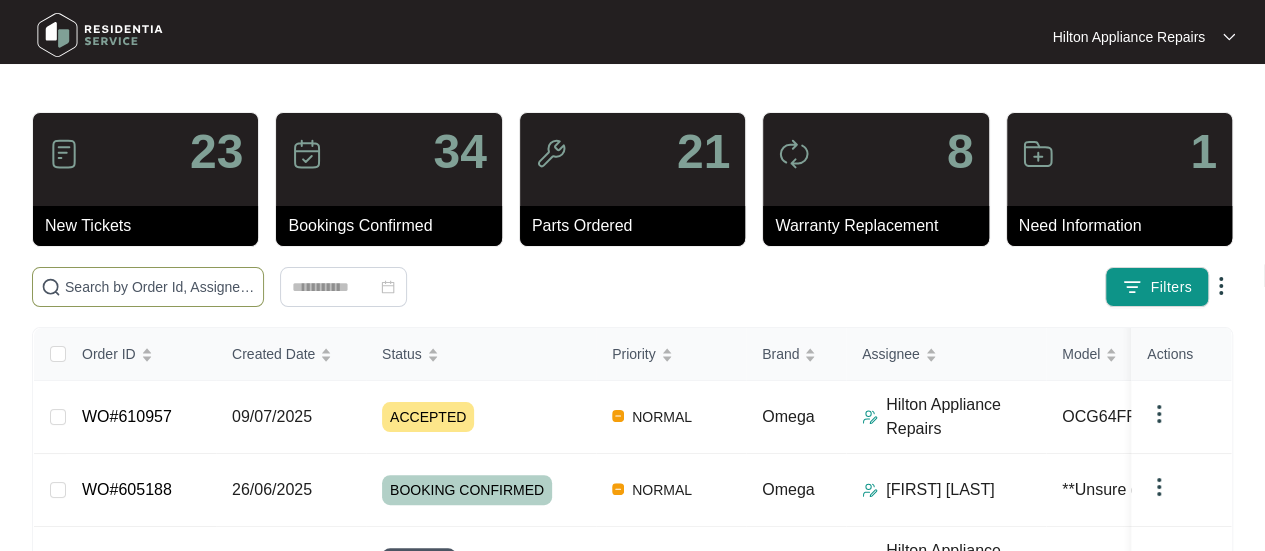 click at bounding box center (160, 287) 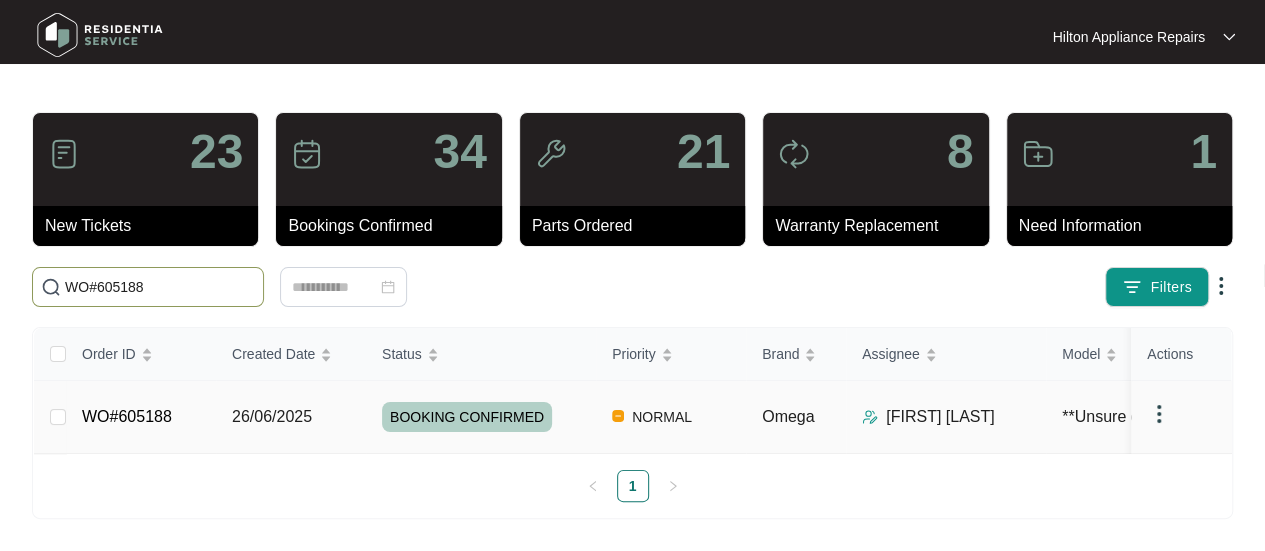 type on "WO#605188" 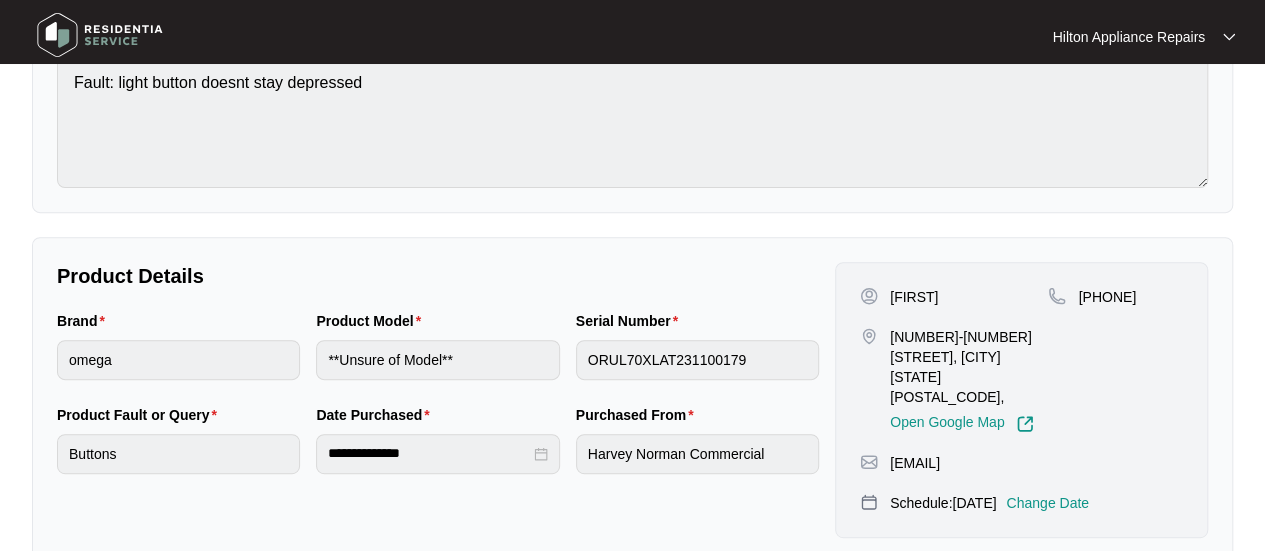 scroll, scrollTop: 300, scrollLeft: 0, axis: vertical 